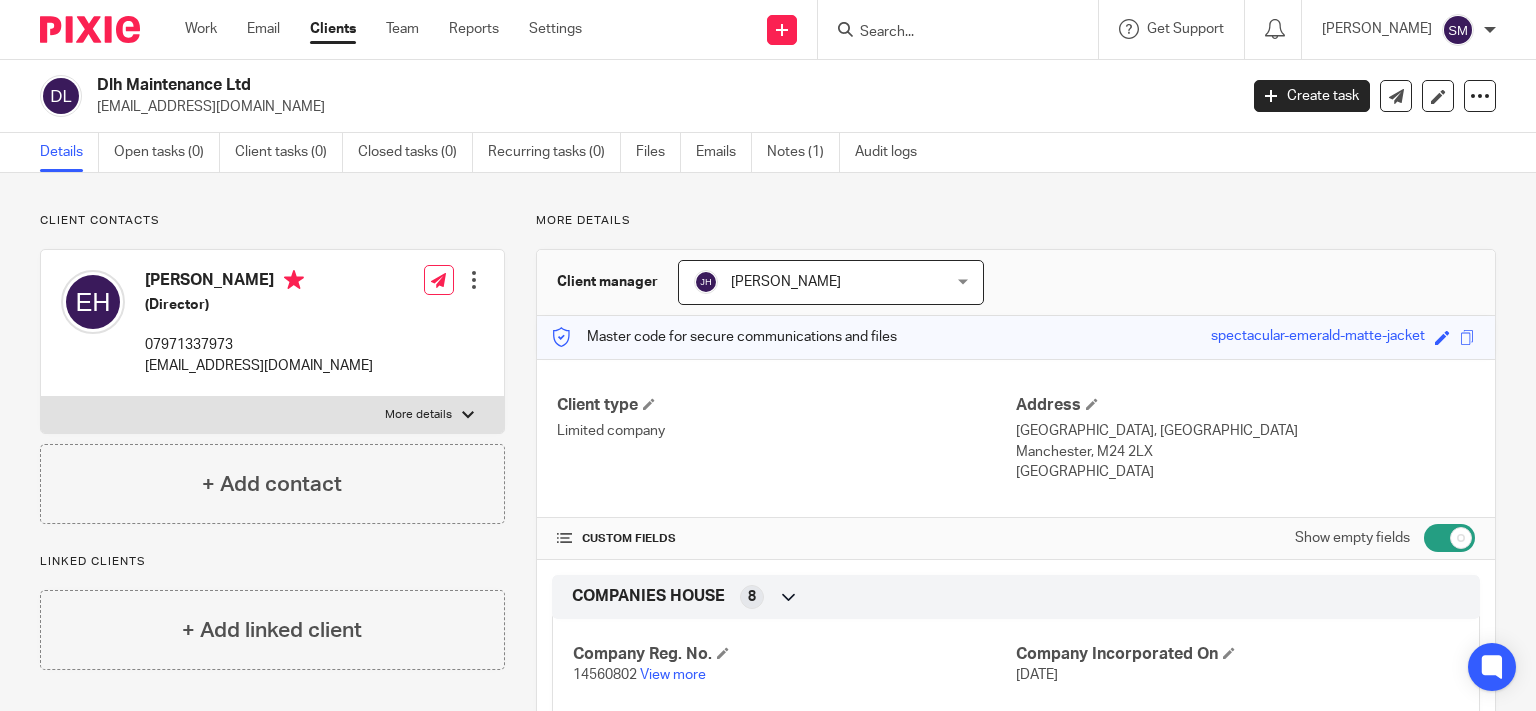scroll, scrollTop: 0, scrollLeft: 0, axis: both 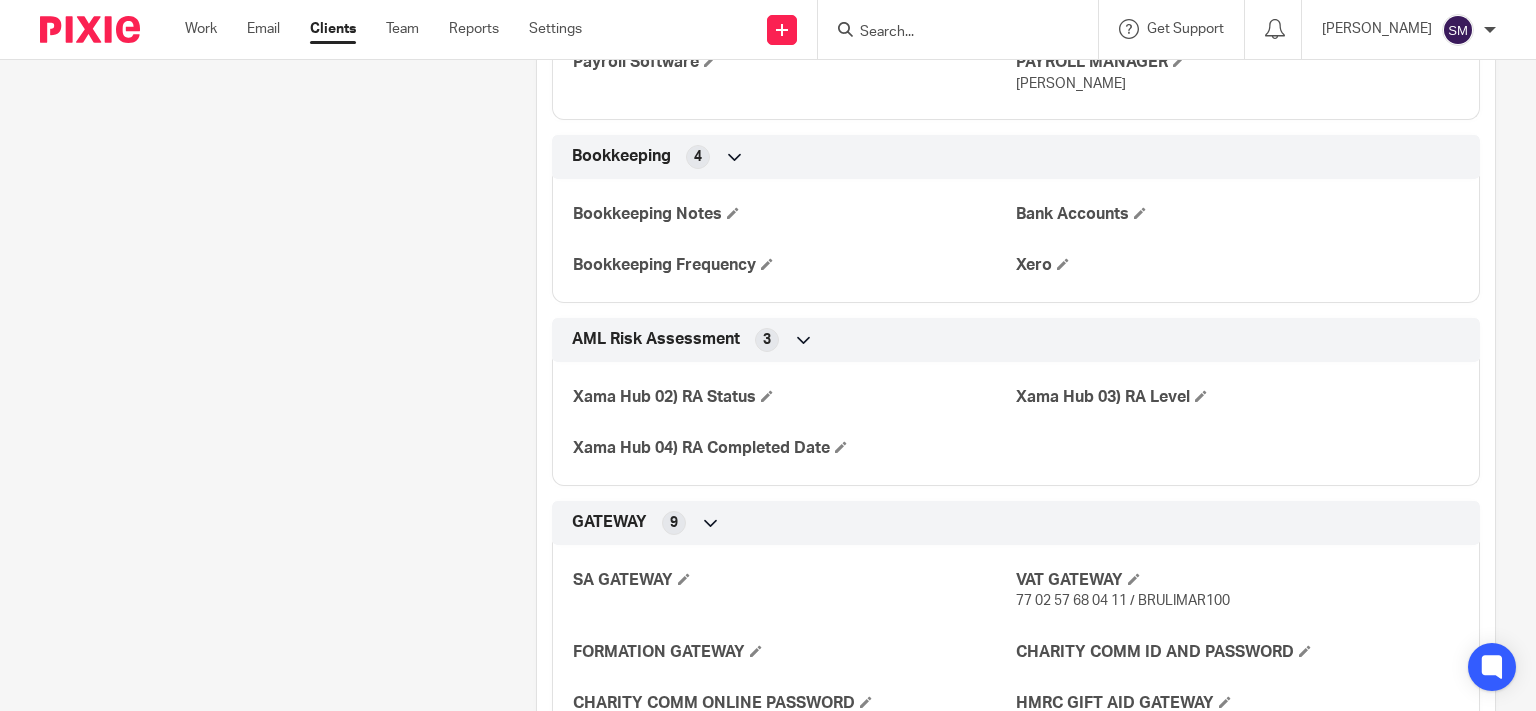 click at bounding box center [948, 33] 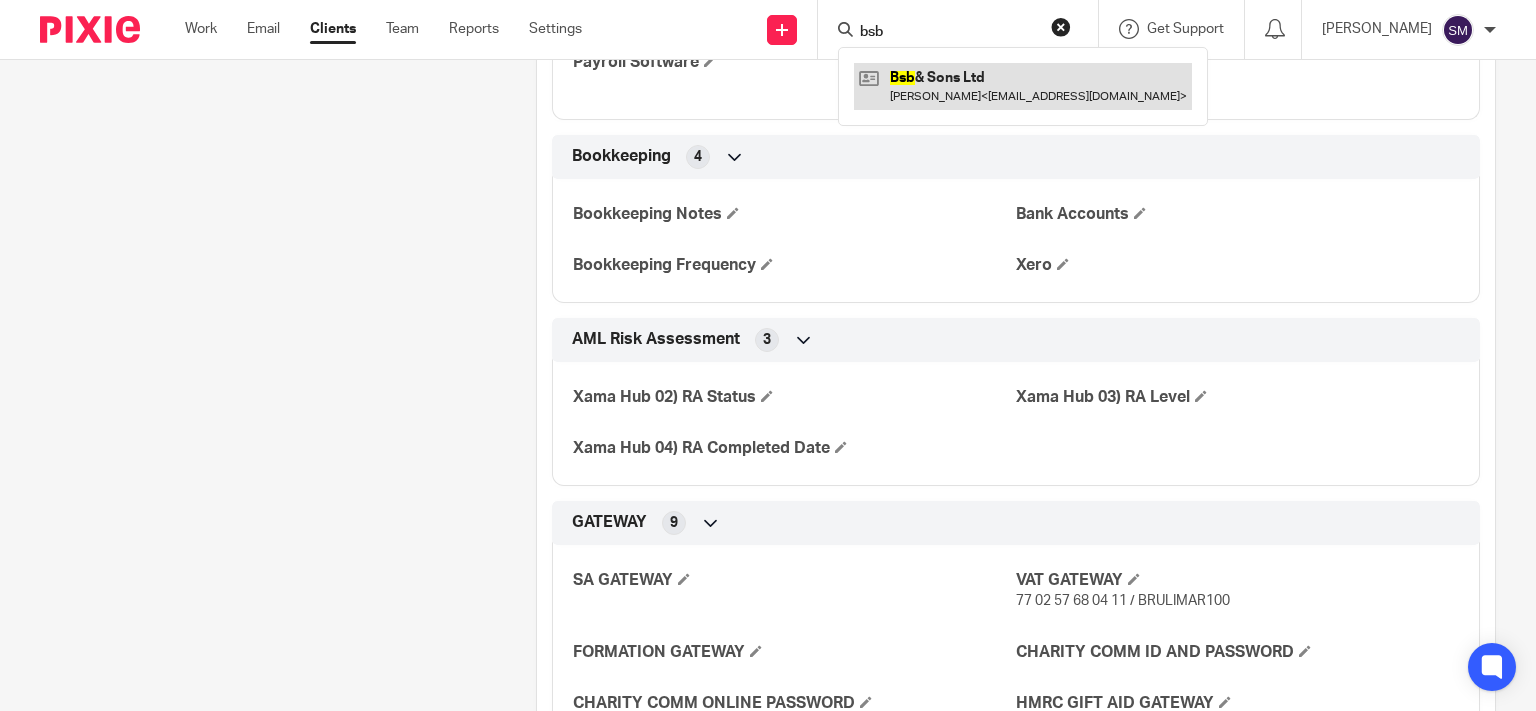 type on "bsb" 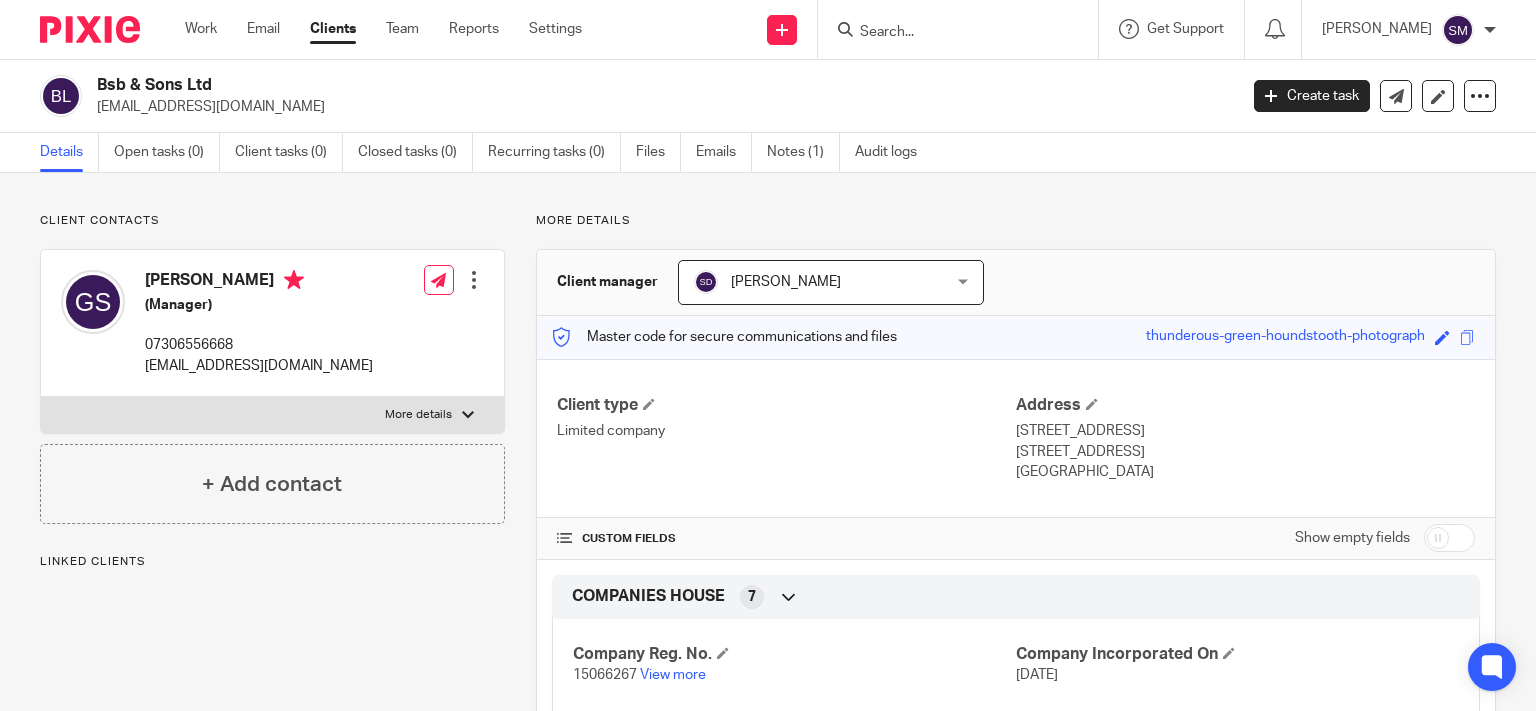 scroll, scrollTop: 0, scrollLeft: 0, axis: both 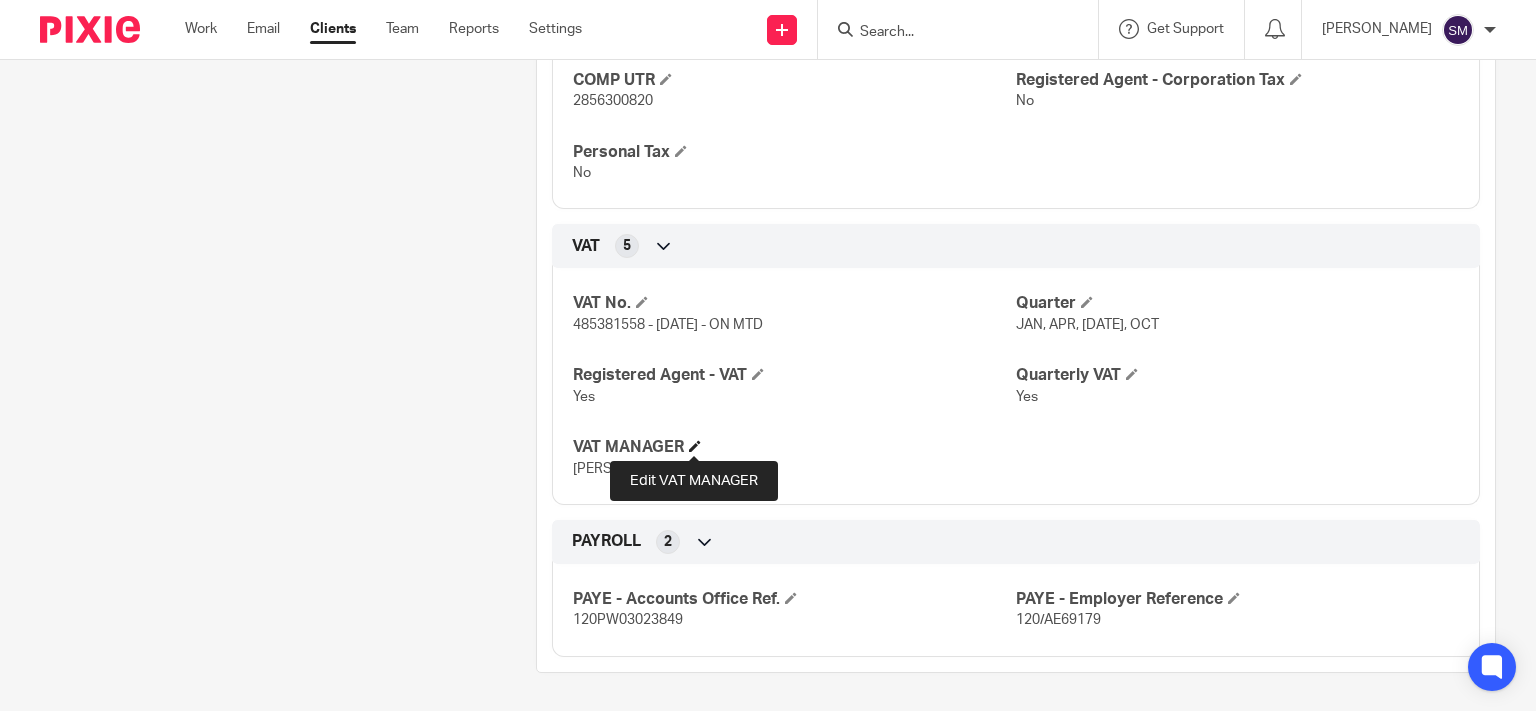 click at bounding box center (695, 446) 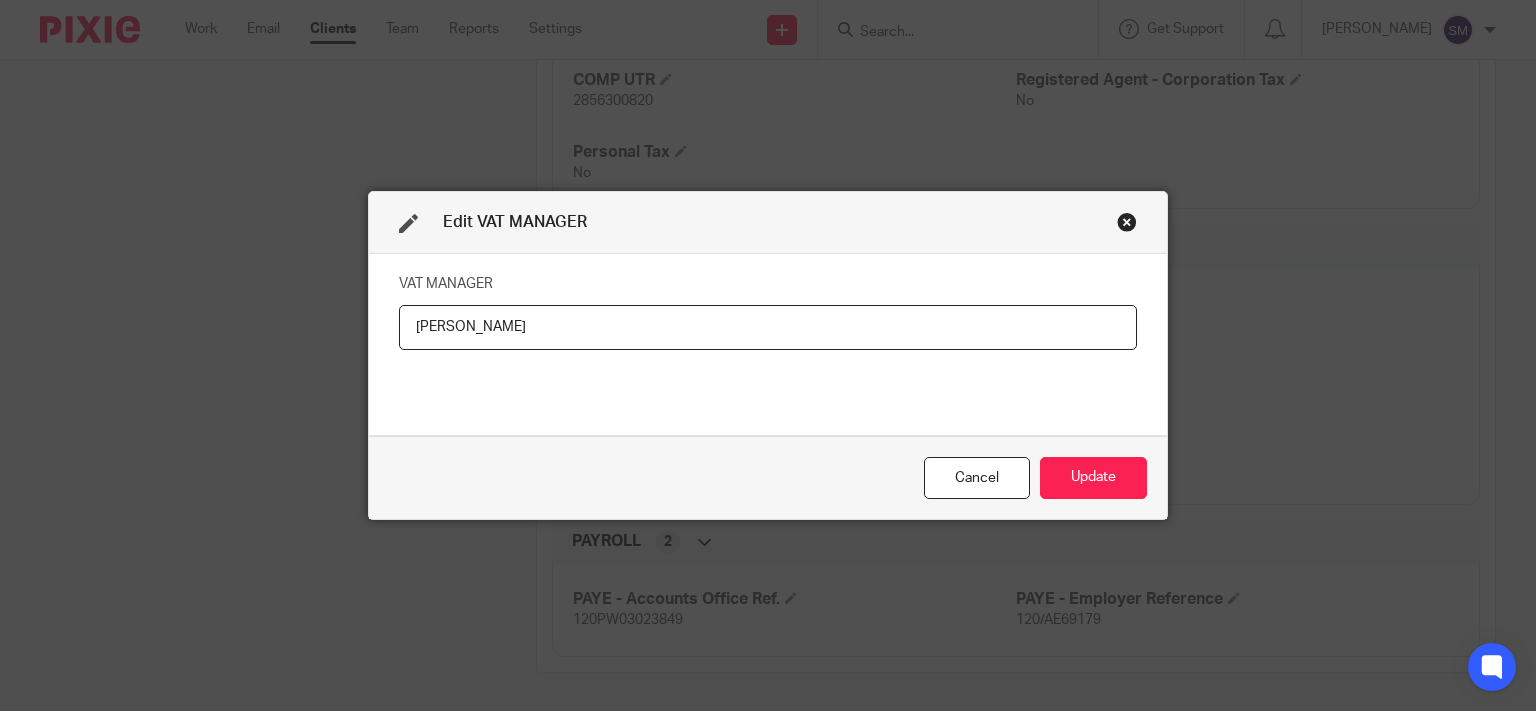 drag, startPoint x: 554, startPoint y: 322, endPoint x: 277, endPoint y: 293, distance: 278.51392 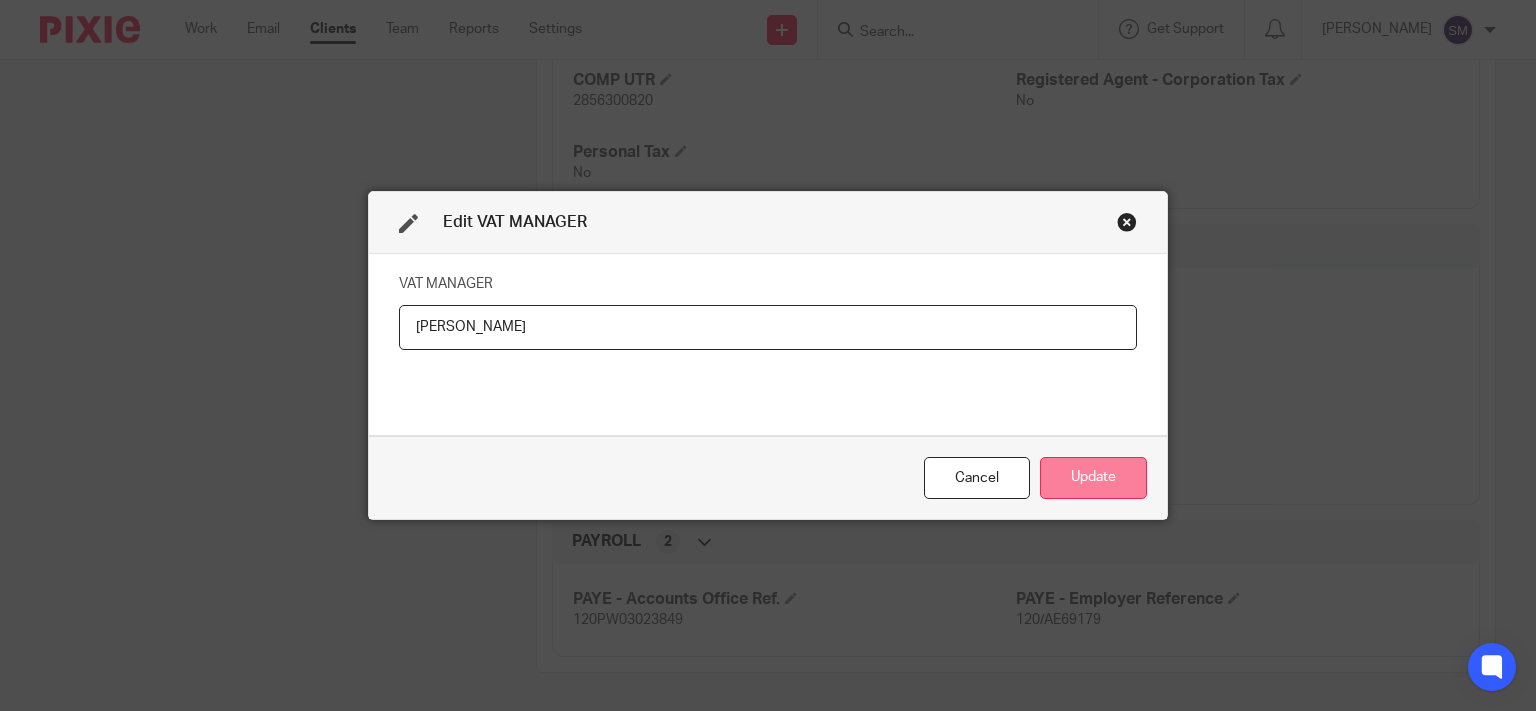 type on "[PERSON_NAME]" 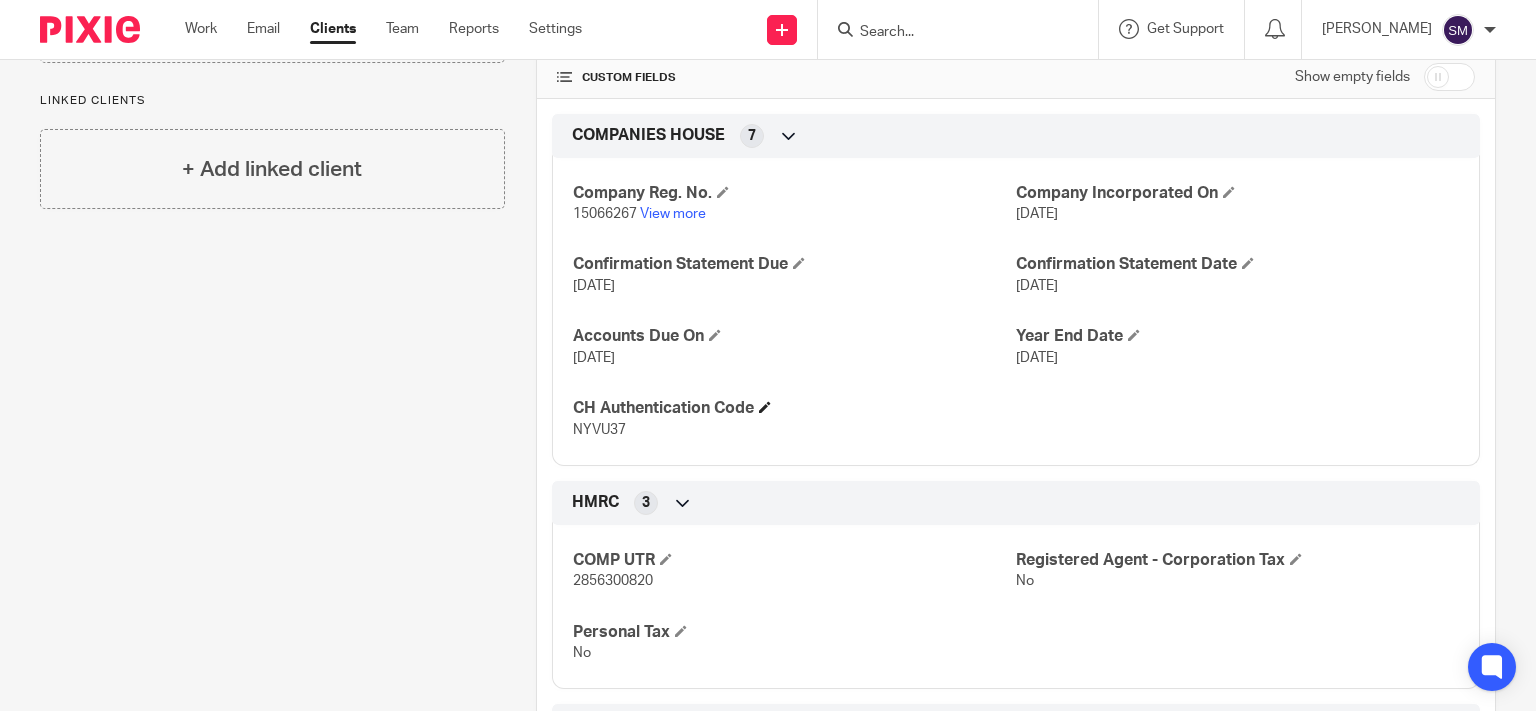 scroll, scrollTop: 77, scrollLeft: 0, axis: vertical 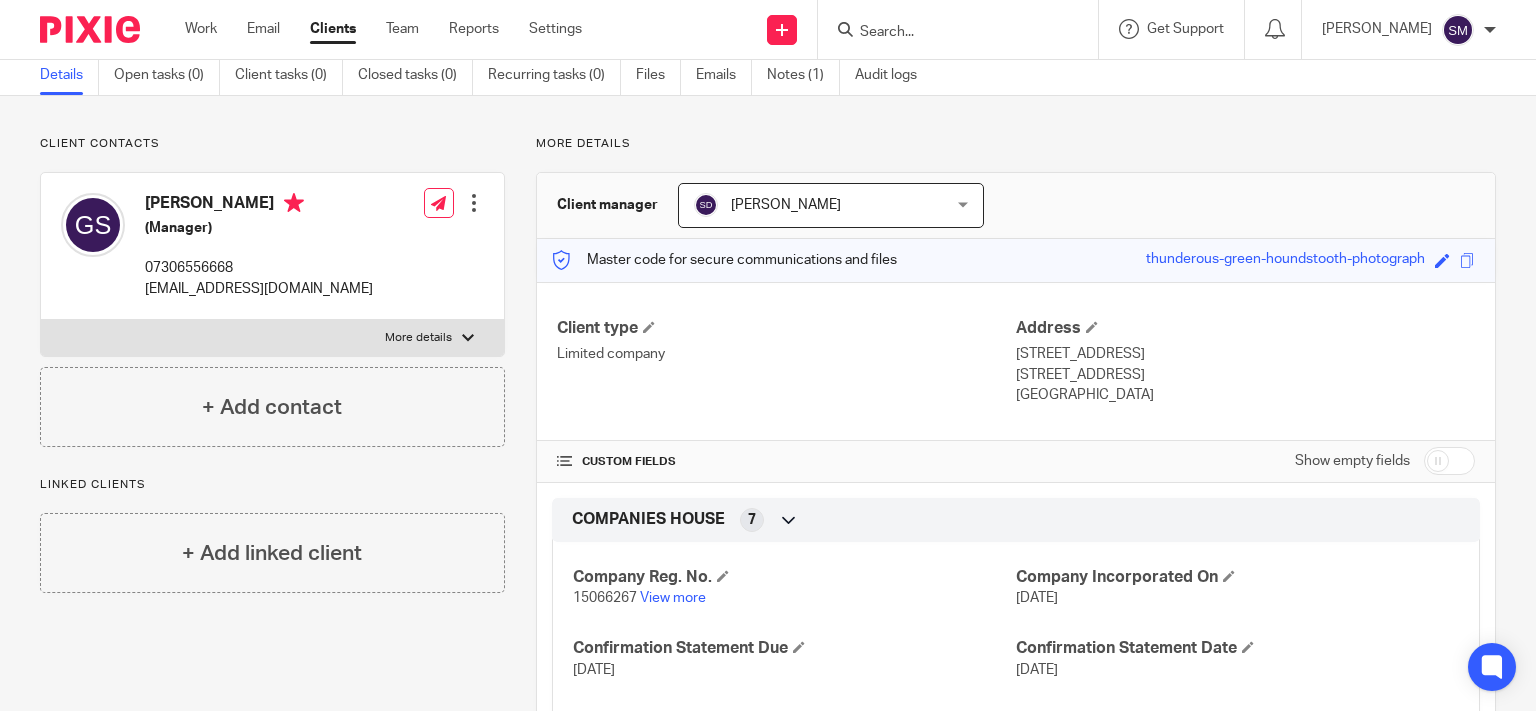 click on "[PERSON_NAME]" at bounding box center [809, 205] 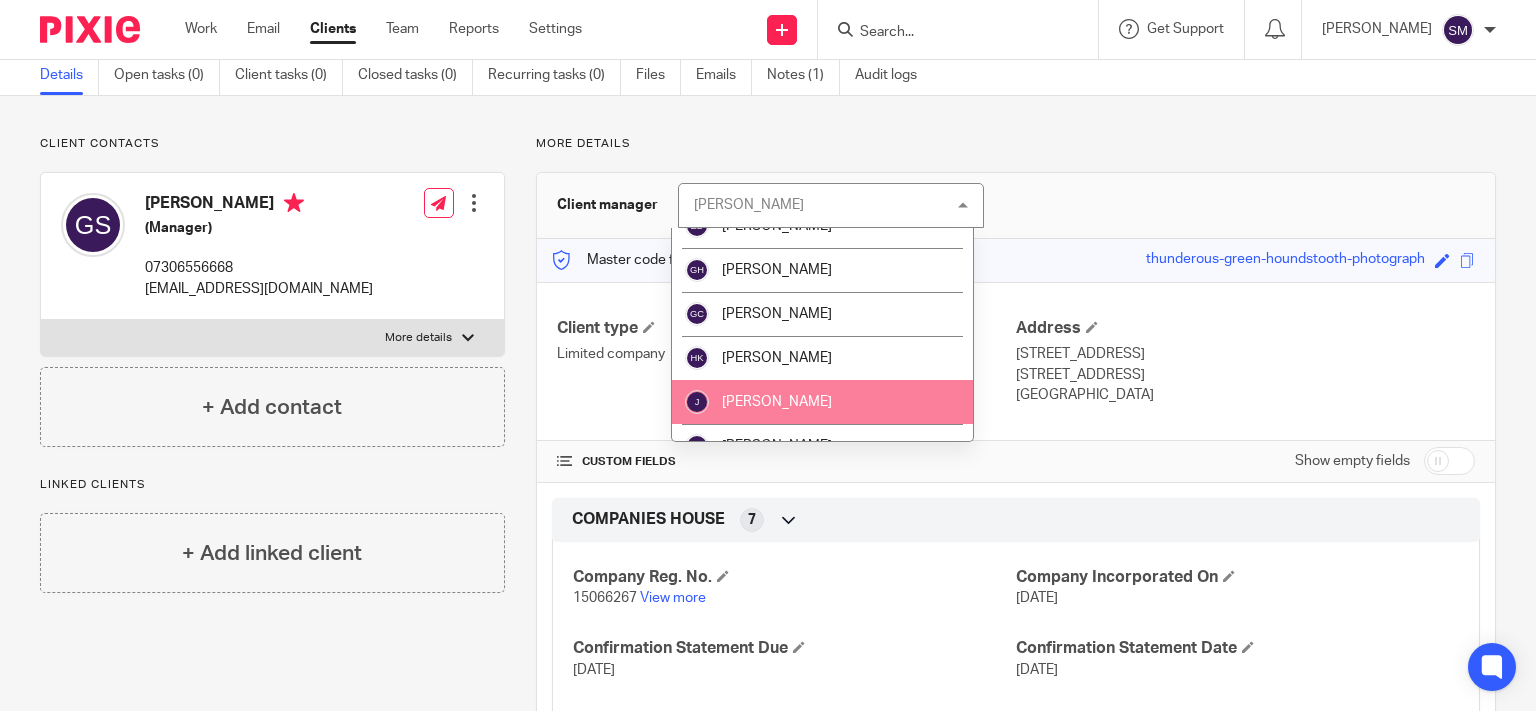 scroll, scrollTop: 384, scrollLeft: 0, axis: vertical 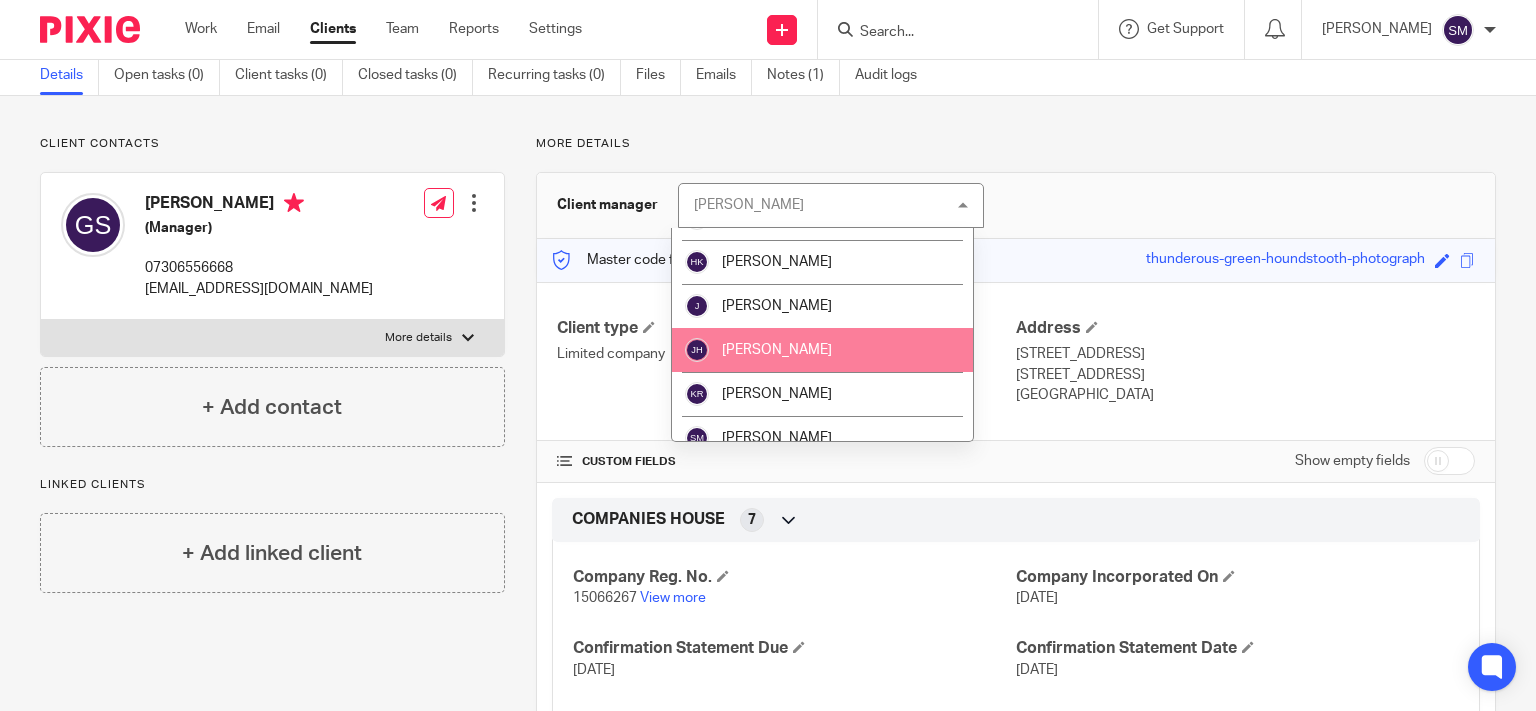 click on "[PERSON_NAME]" at bounding box center [777, 350] 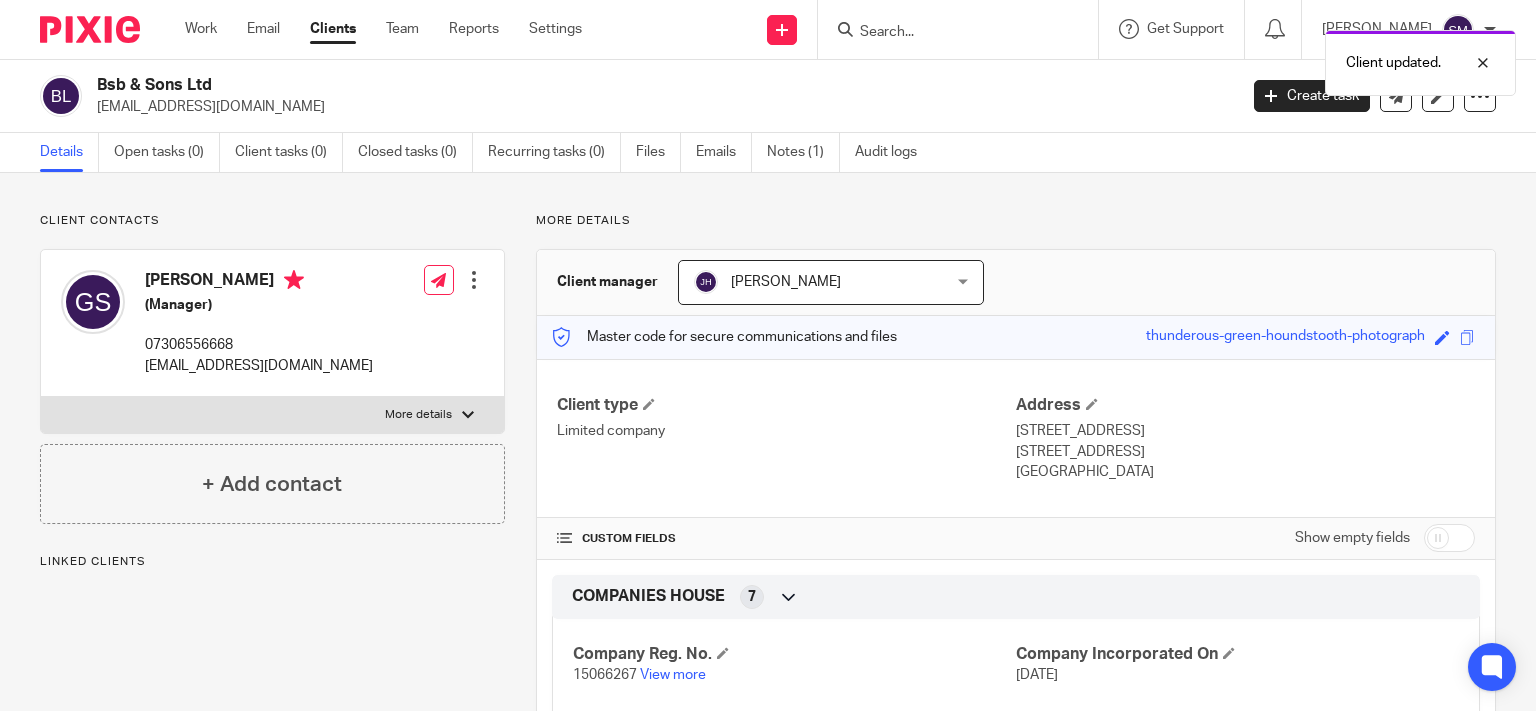 scroll, scrollTop: 0, scrollLeft: 0, axis: both 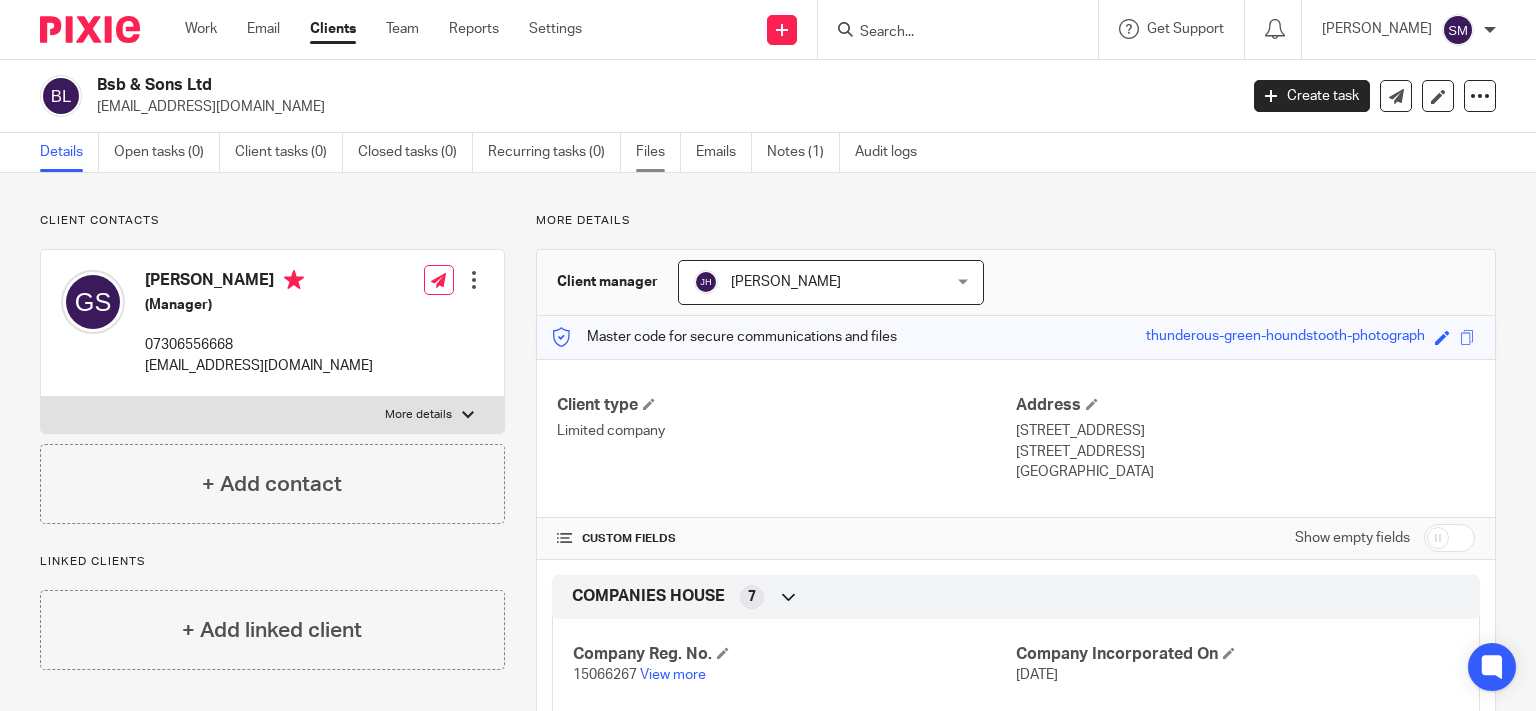 click on "Files" at bounding box center (658, 152) 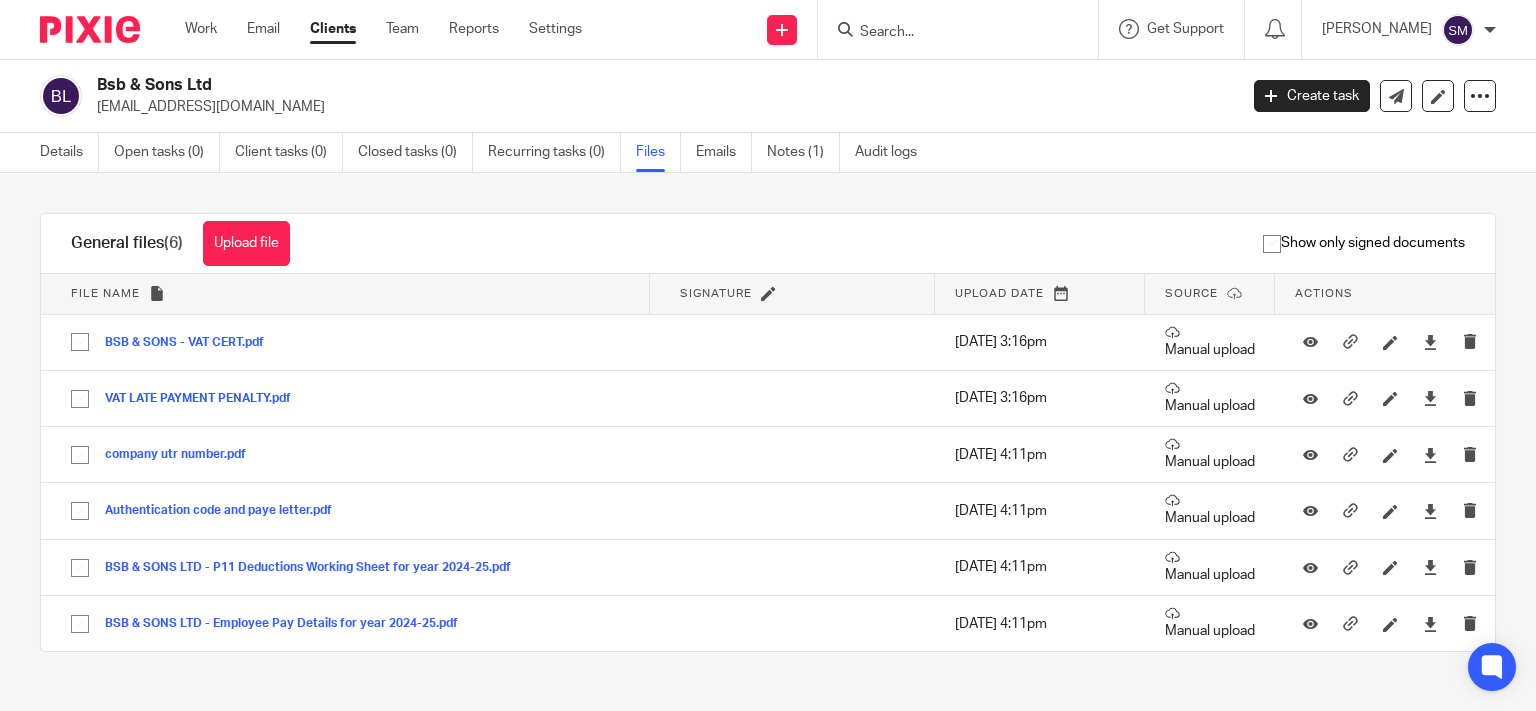 scroll, scrollTop: 0, scrollLeft: 0, axis: both 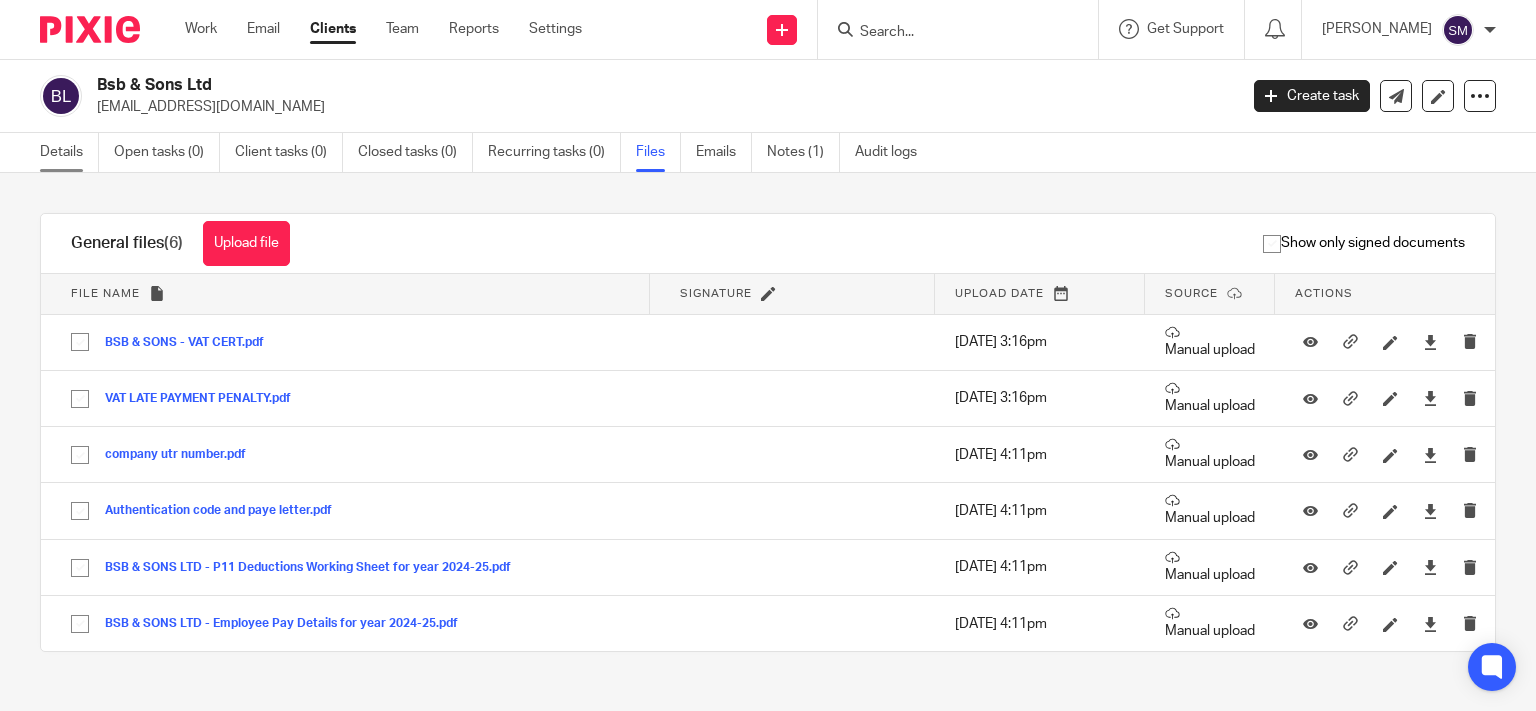 click on "Details" at bounding box center [69, 152] 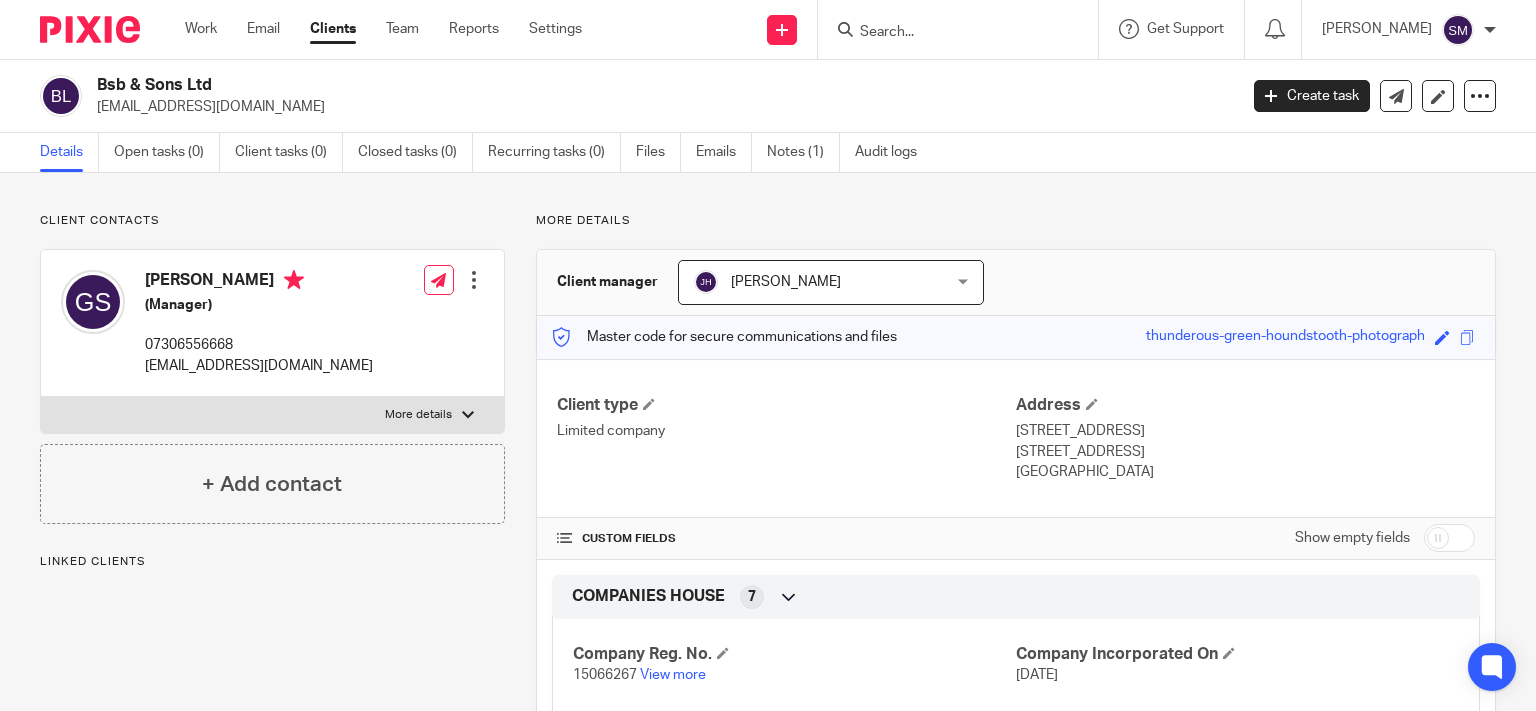 scroll, scrollTop: 0, scrollLeft: 0, axis: both 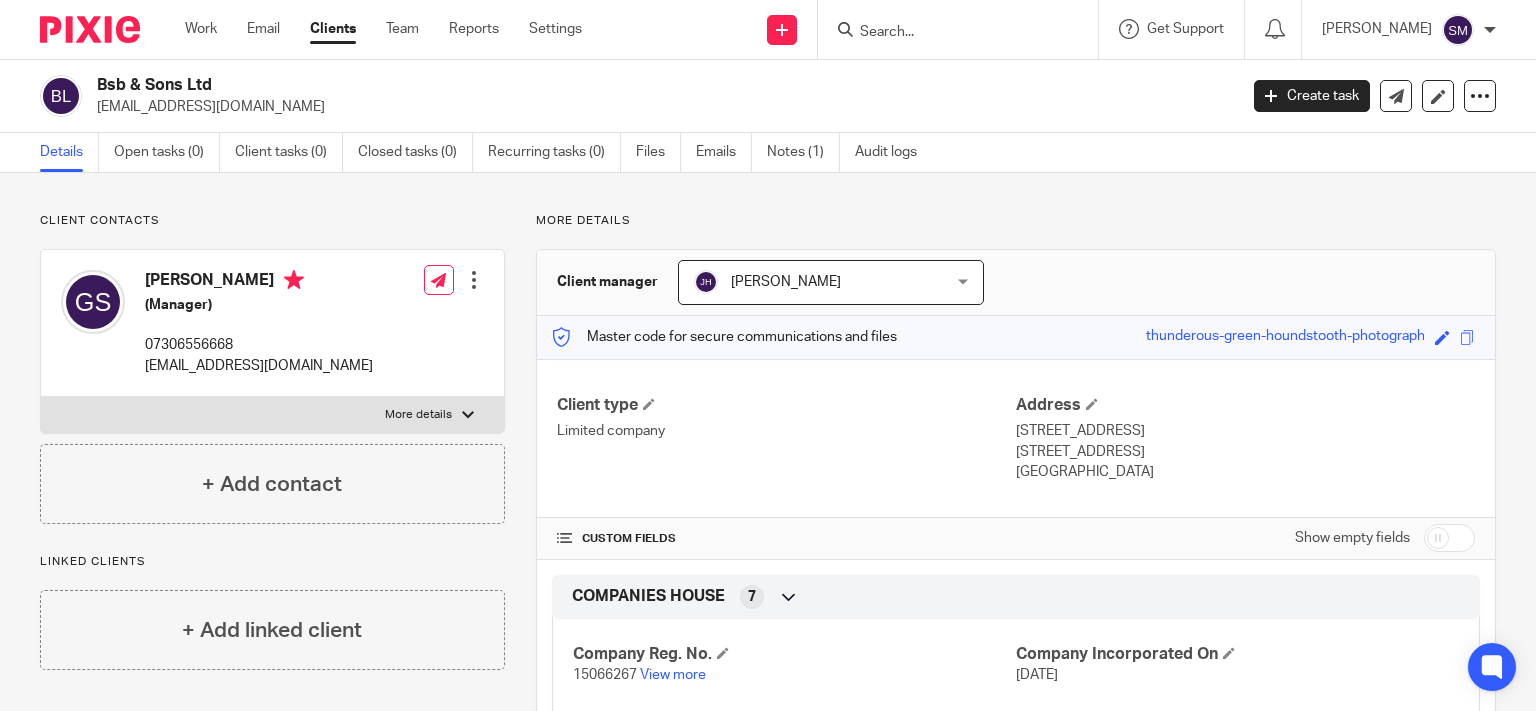 click on "15066267   View more" at bounding box center (794, 675) 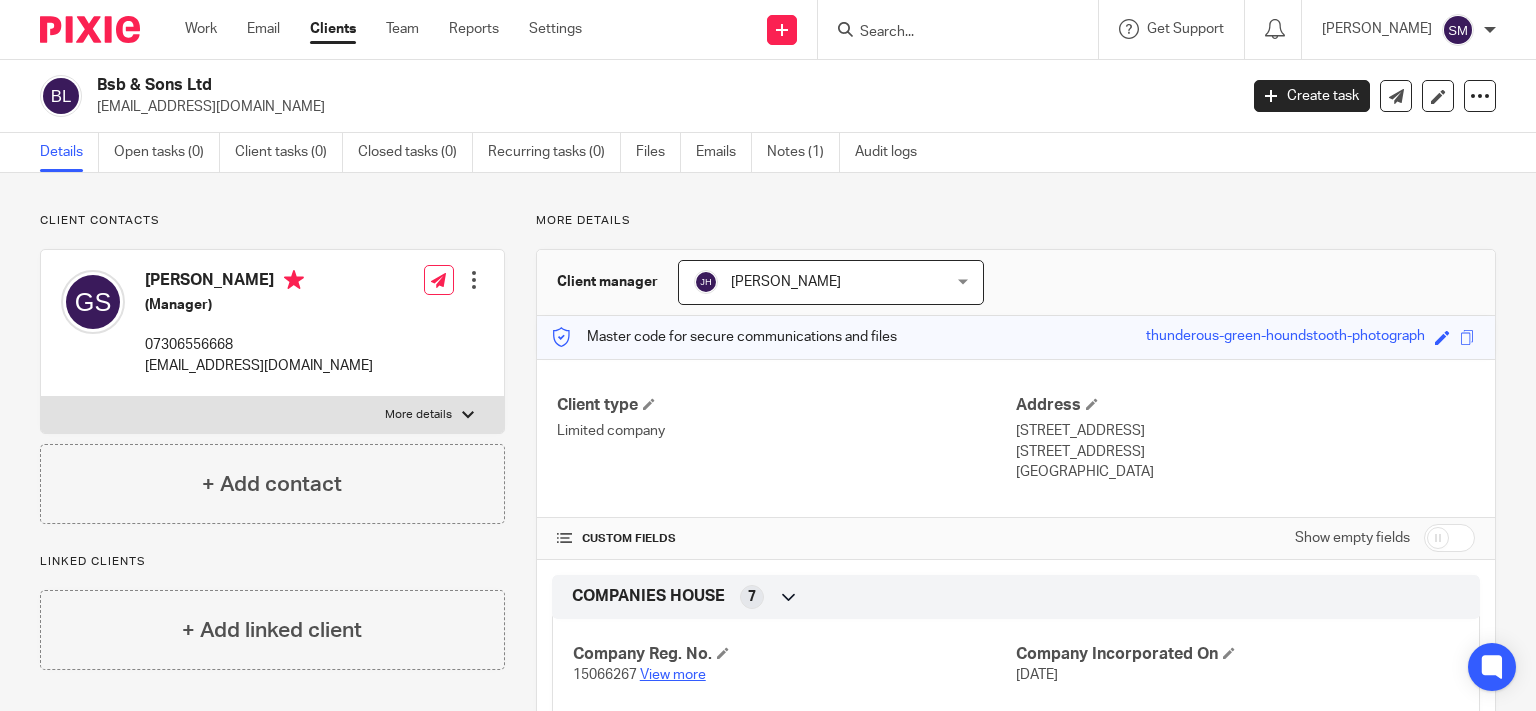 click on "View more" at bounding box center [673, 675] 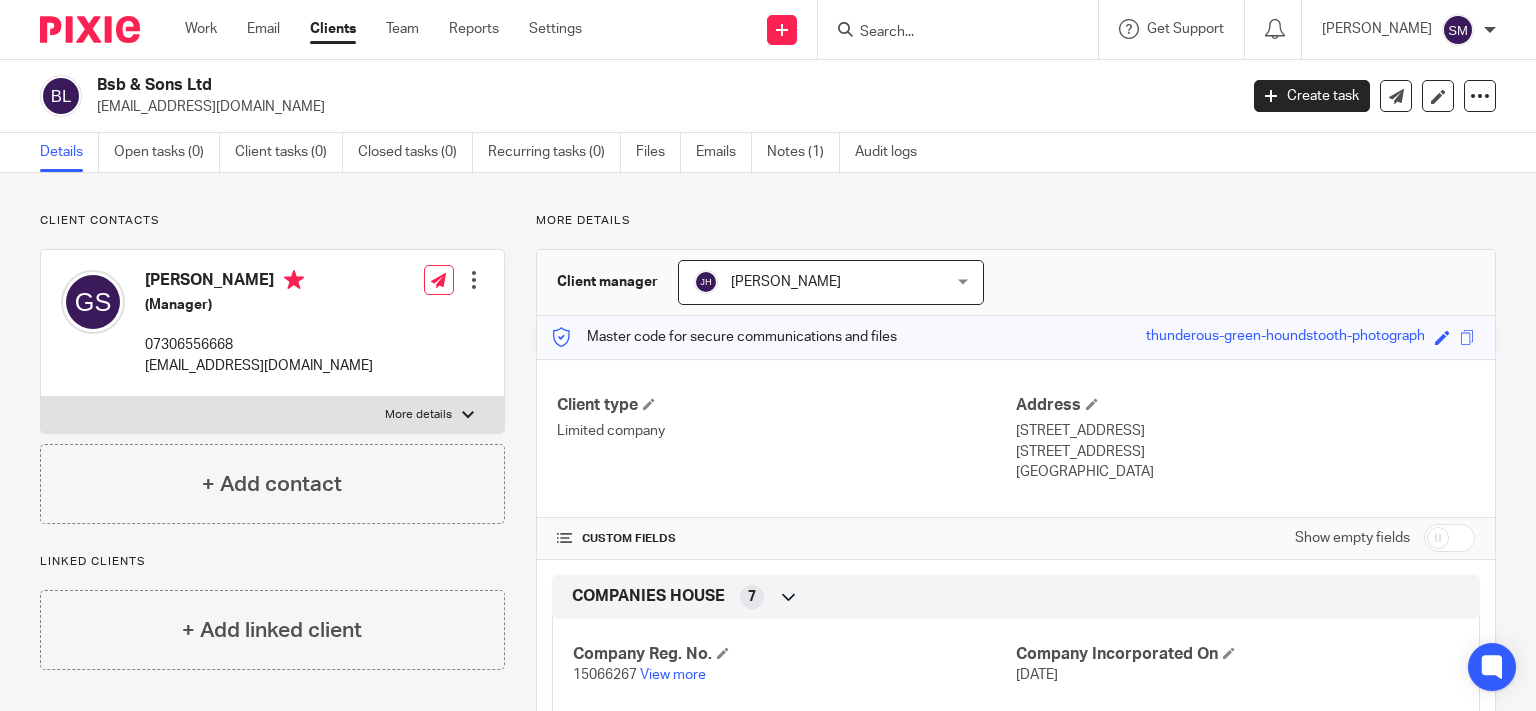click at bounding box center (948, 33) 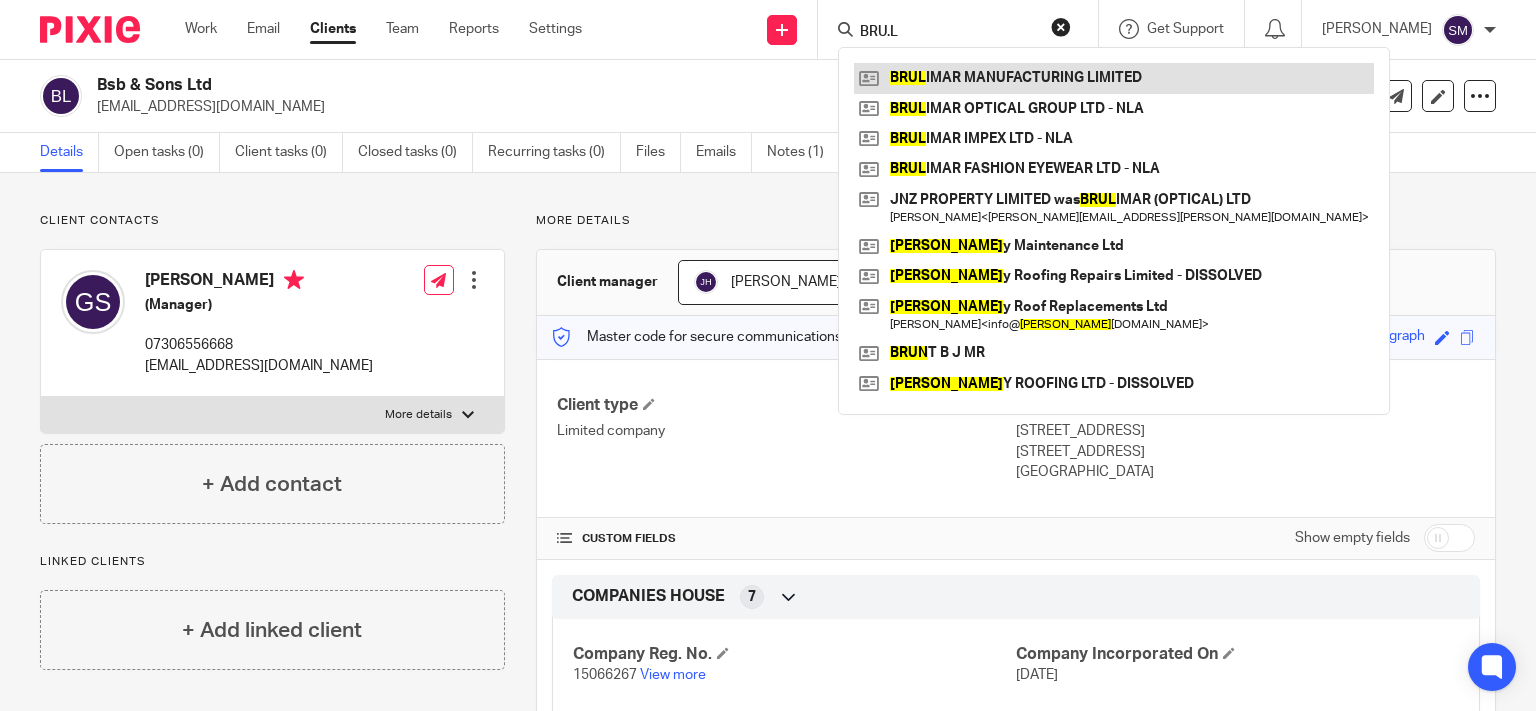 type on "BRU.L" 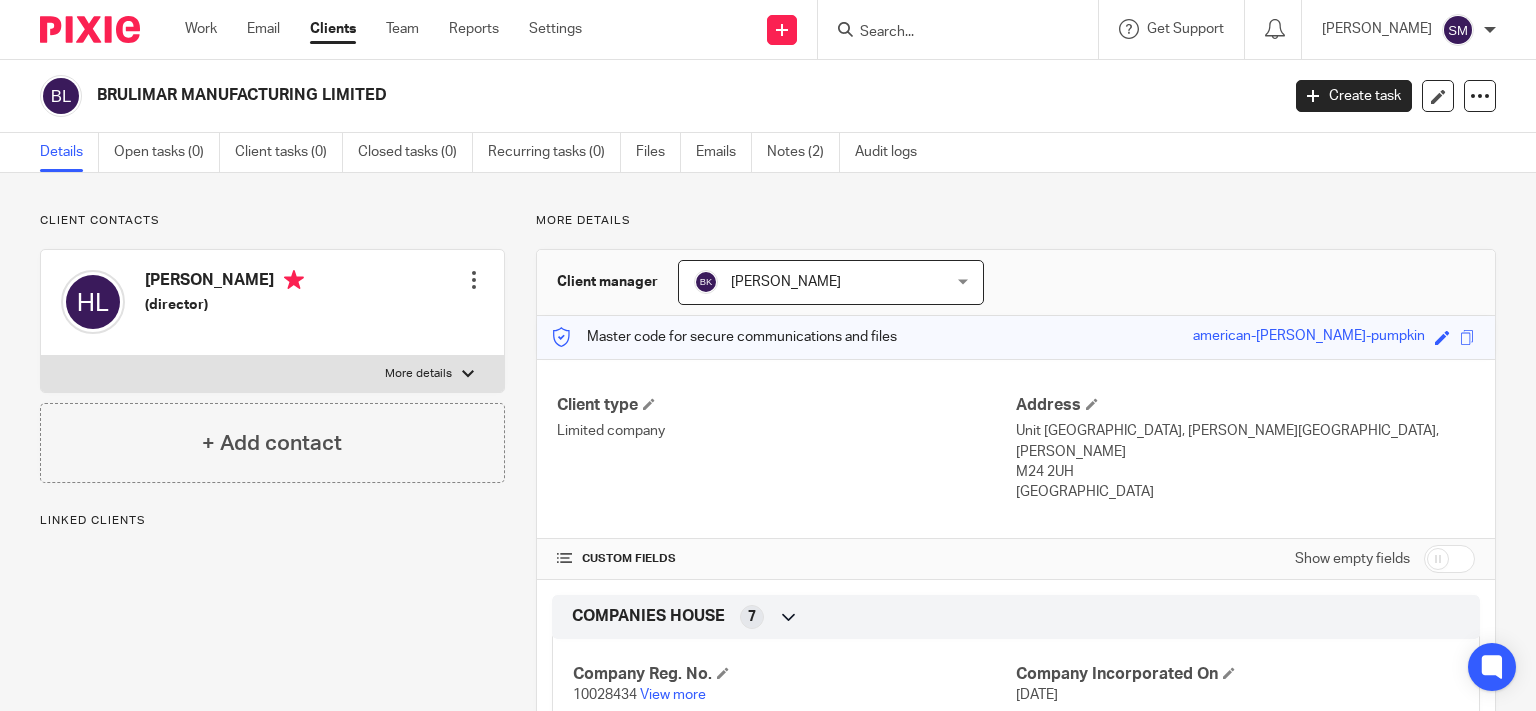 scroll, scrollTop: 0, scrollLeft: 0, axis: both 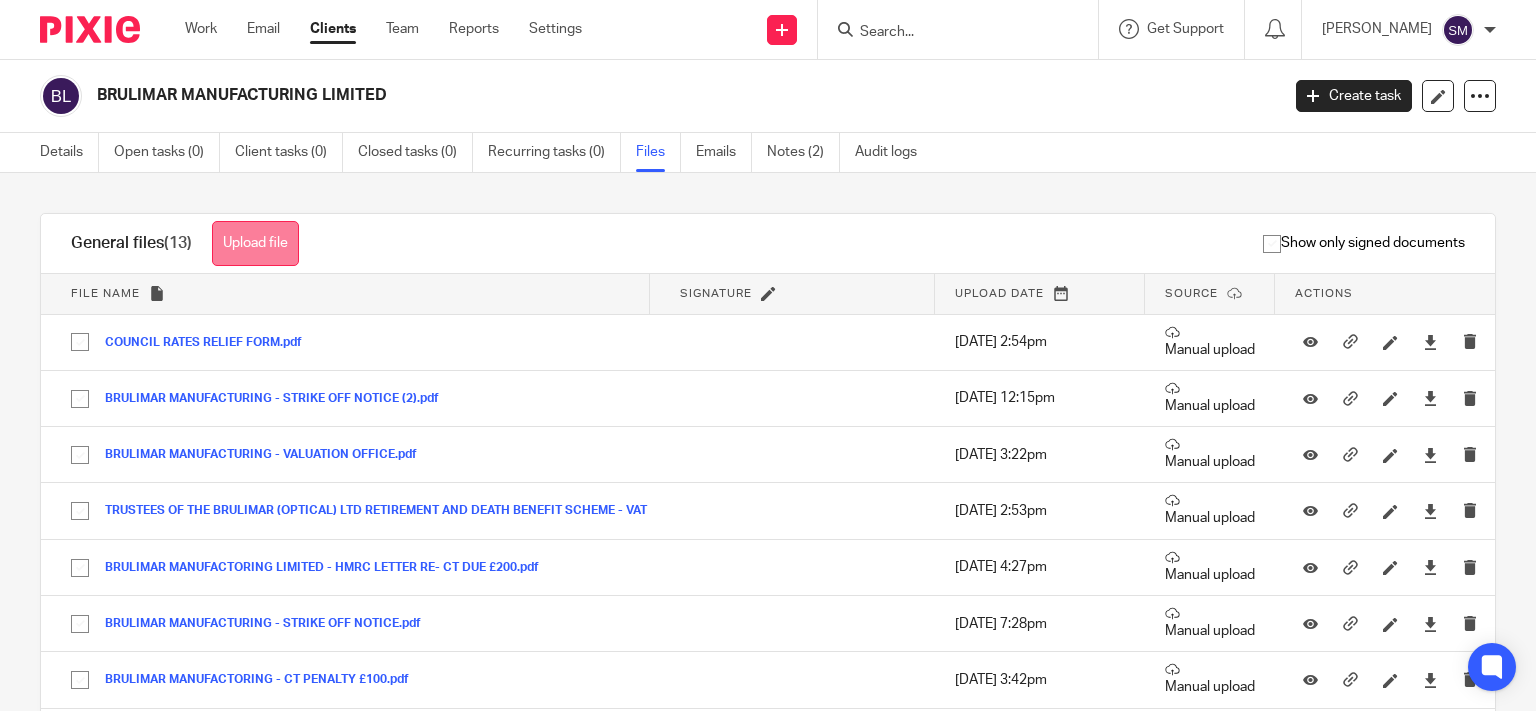 click on "Upload file" at bounding box center (255, 243) 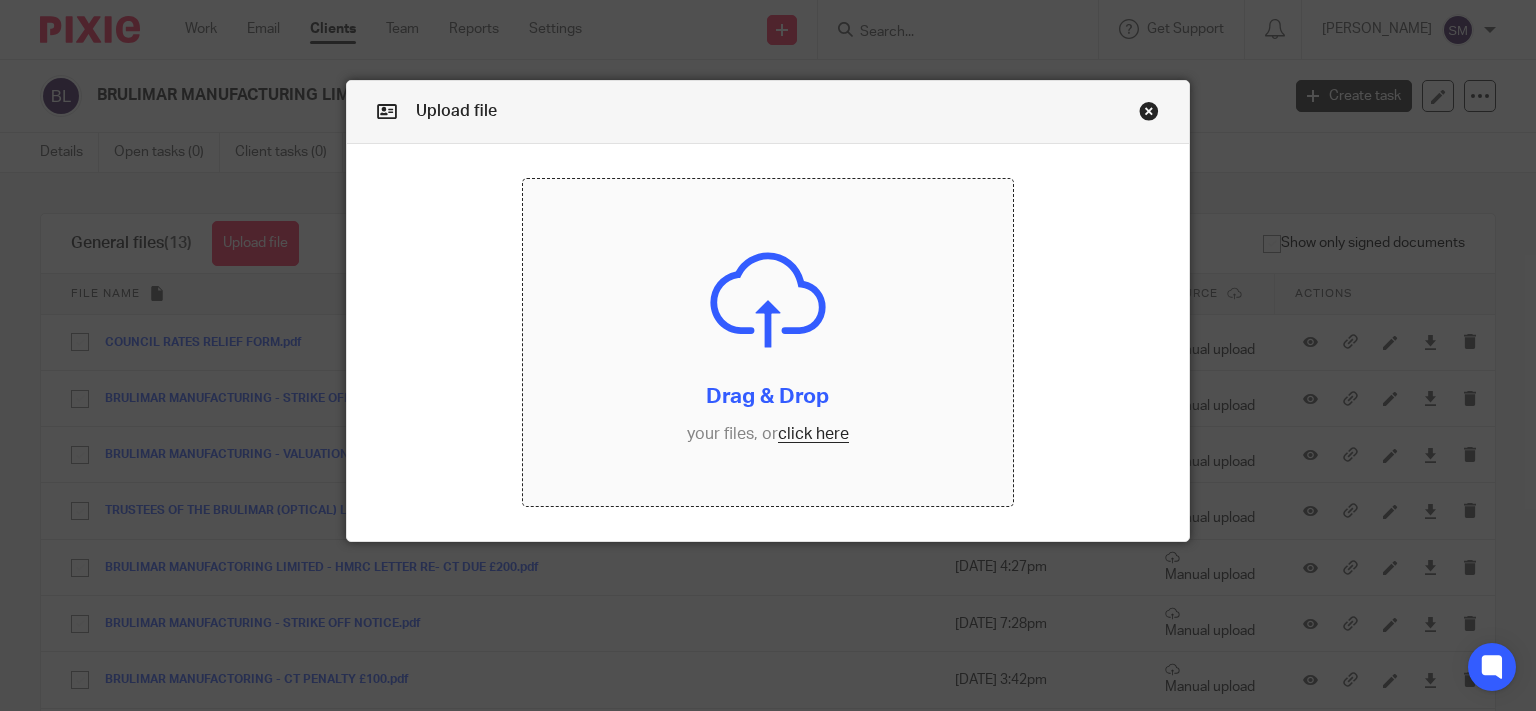 click at bounding box center (768, 342) 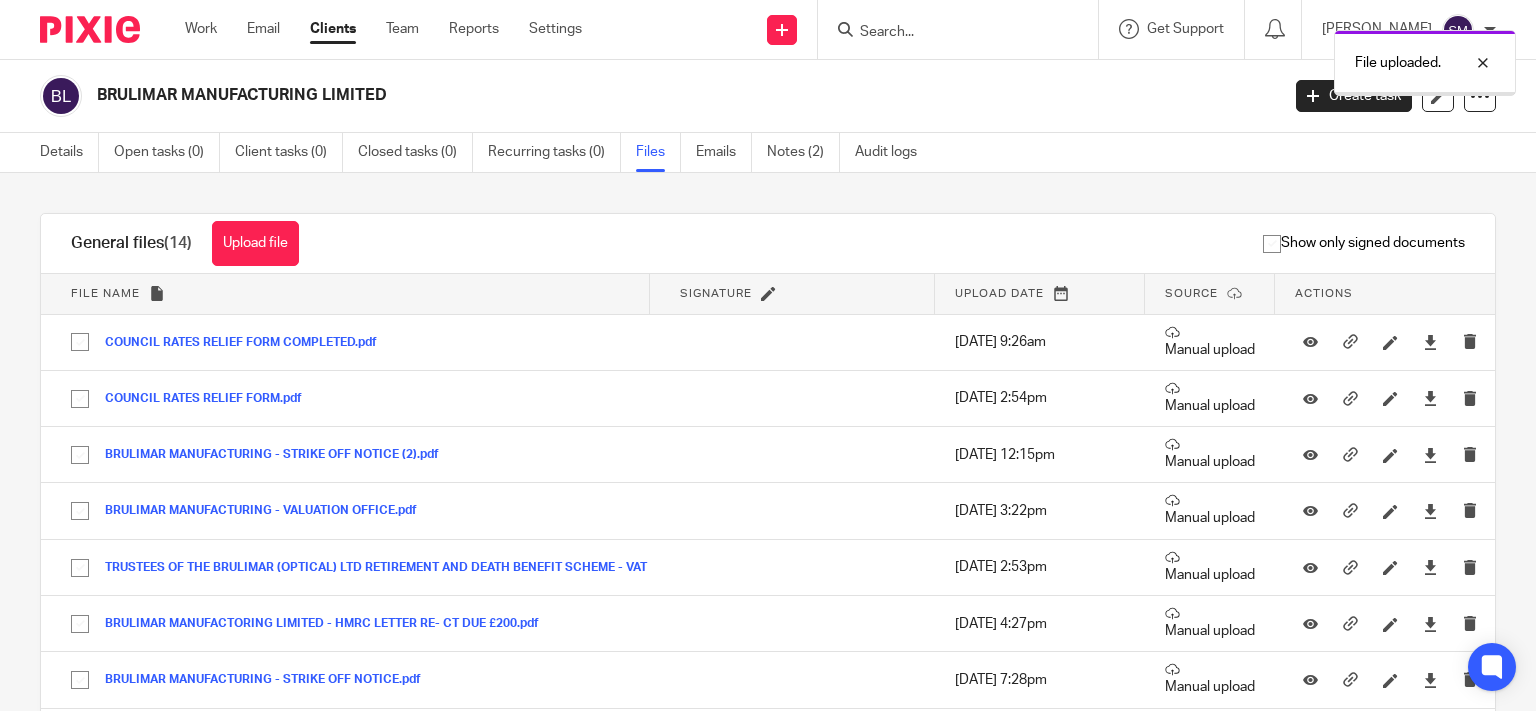 scroll, scrollTop: 0, scrollLeft: 0, axis: both 